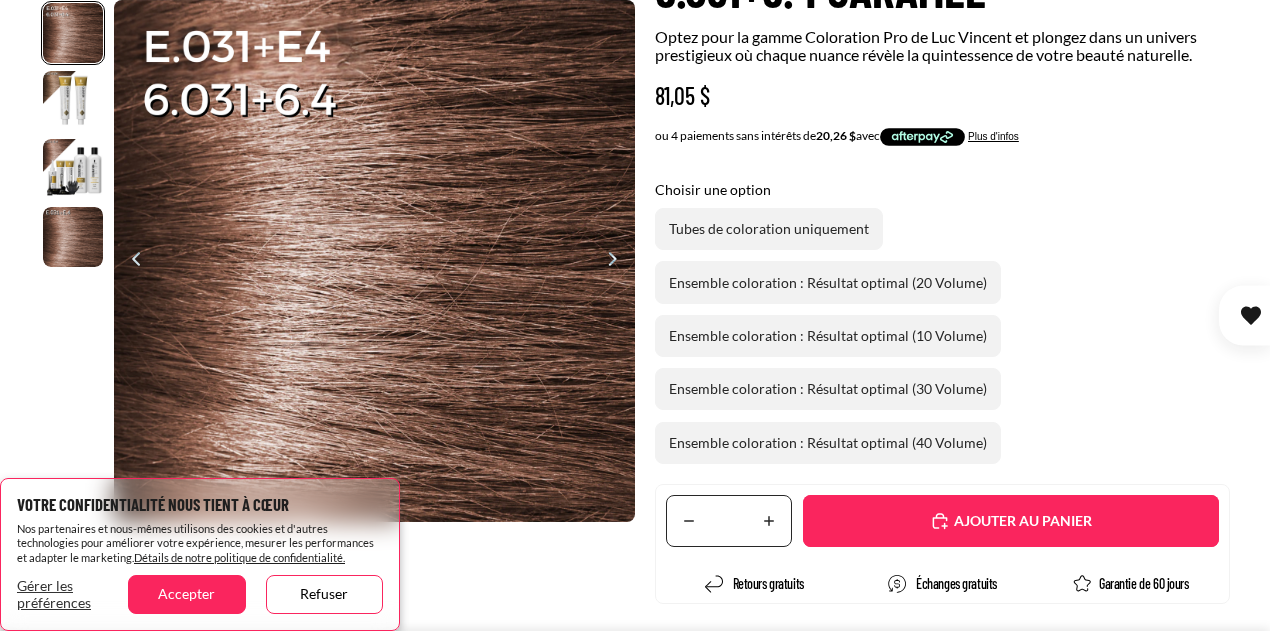 select on "**********" 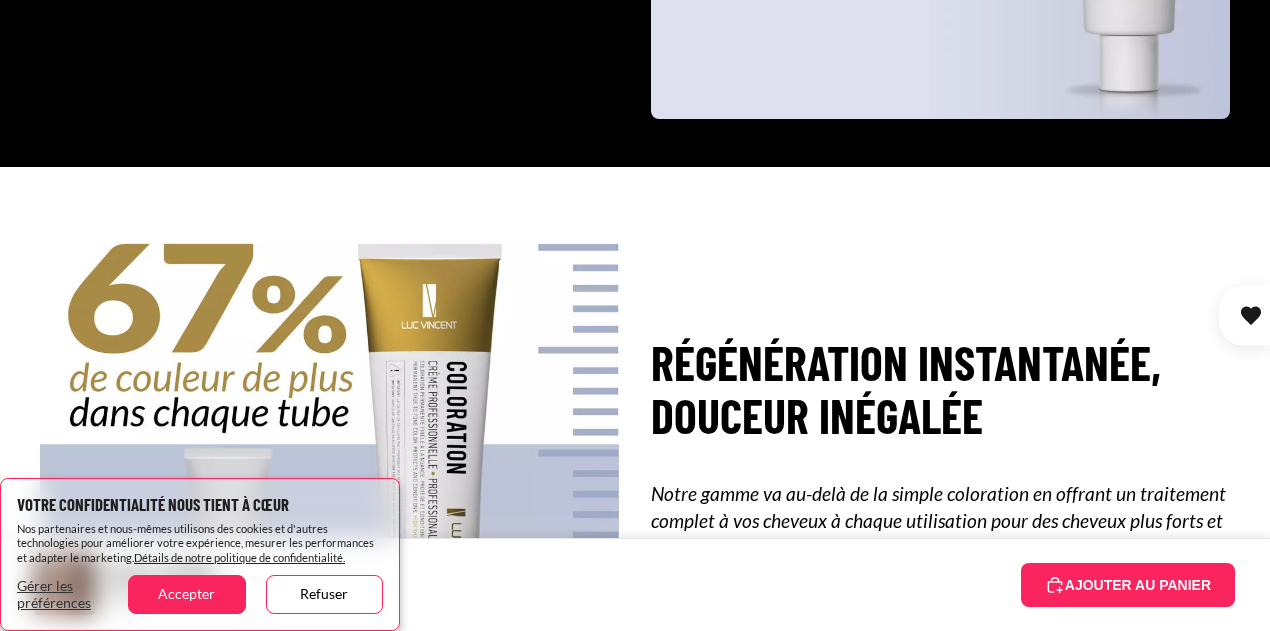 scroll, scrollTop: 2200, scrollLeft: 0, axis: vertical 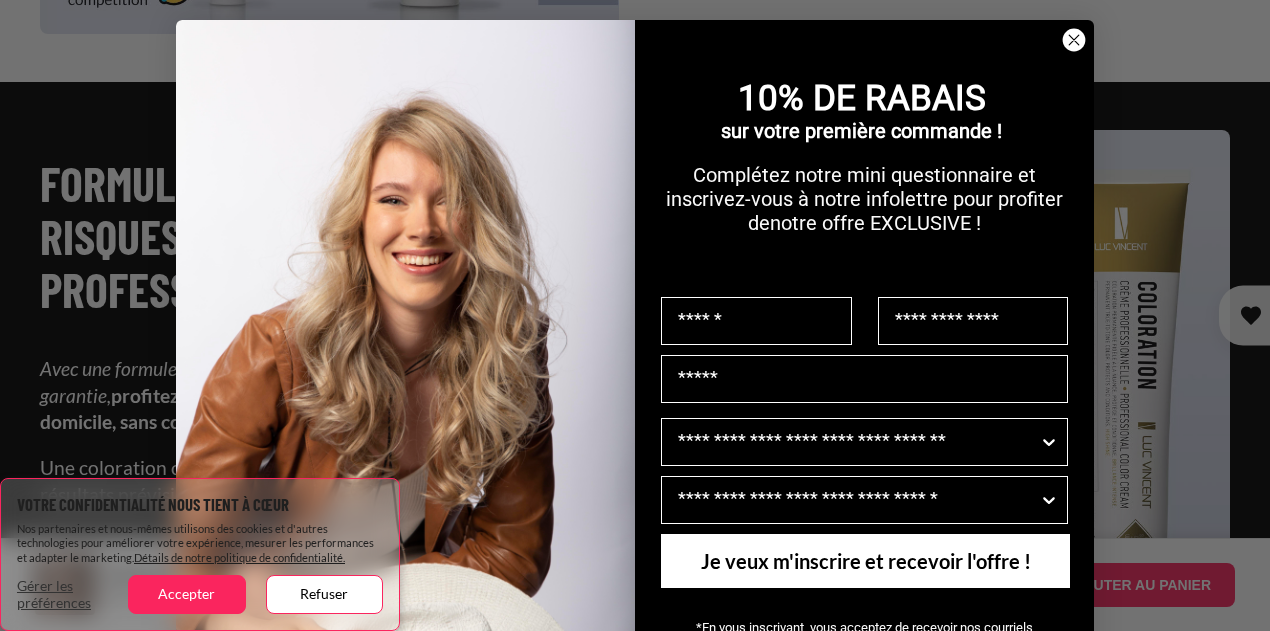 click 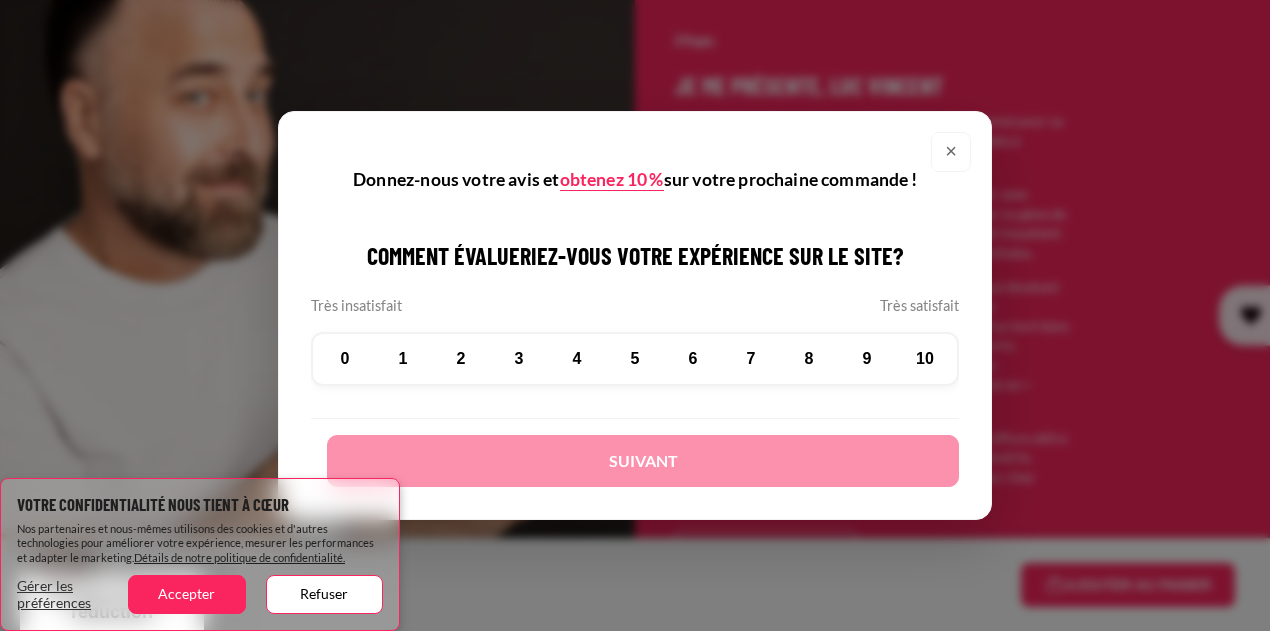 scroll, scrollTop: 6400, scrollLeft: 0, axis: vertical 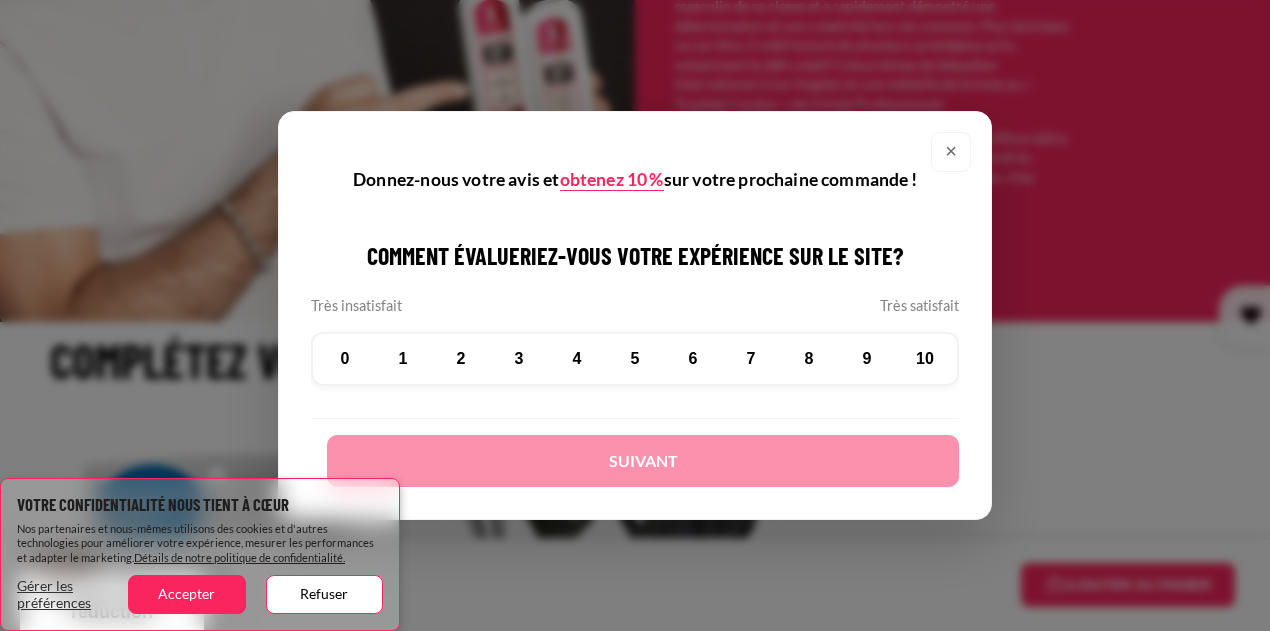 click on "×" at bounding box center (951, 152) 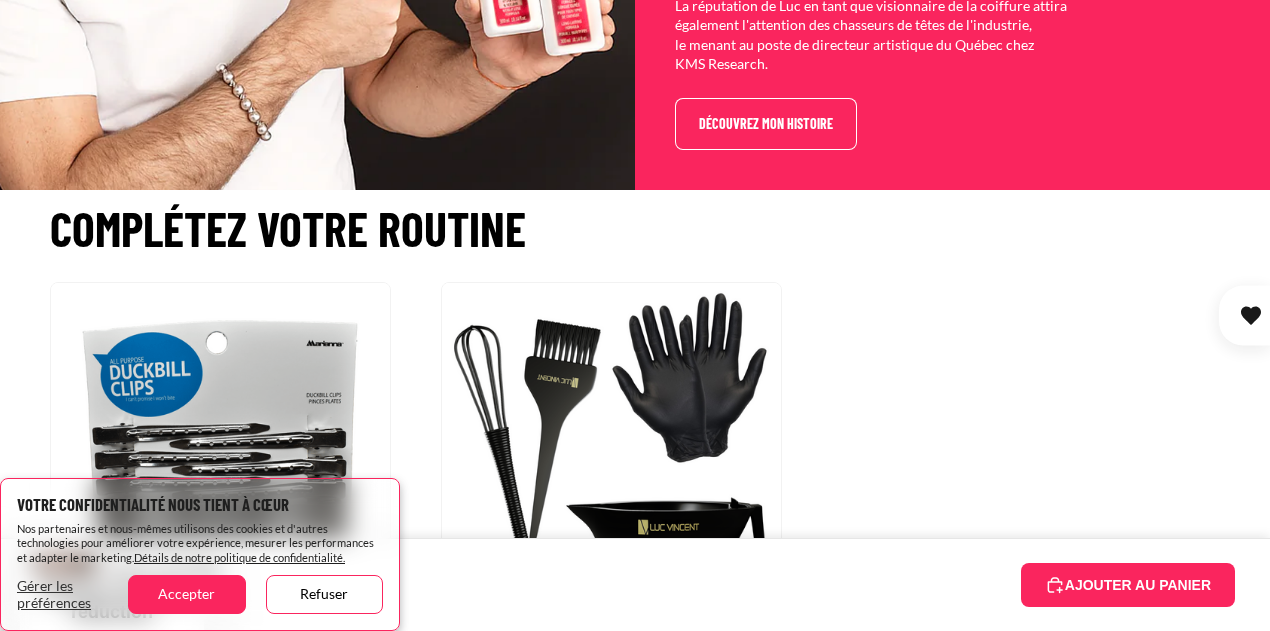 scroll, scrollTop: 6600, scrollLeft: 0, axis: vertical 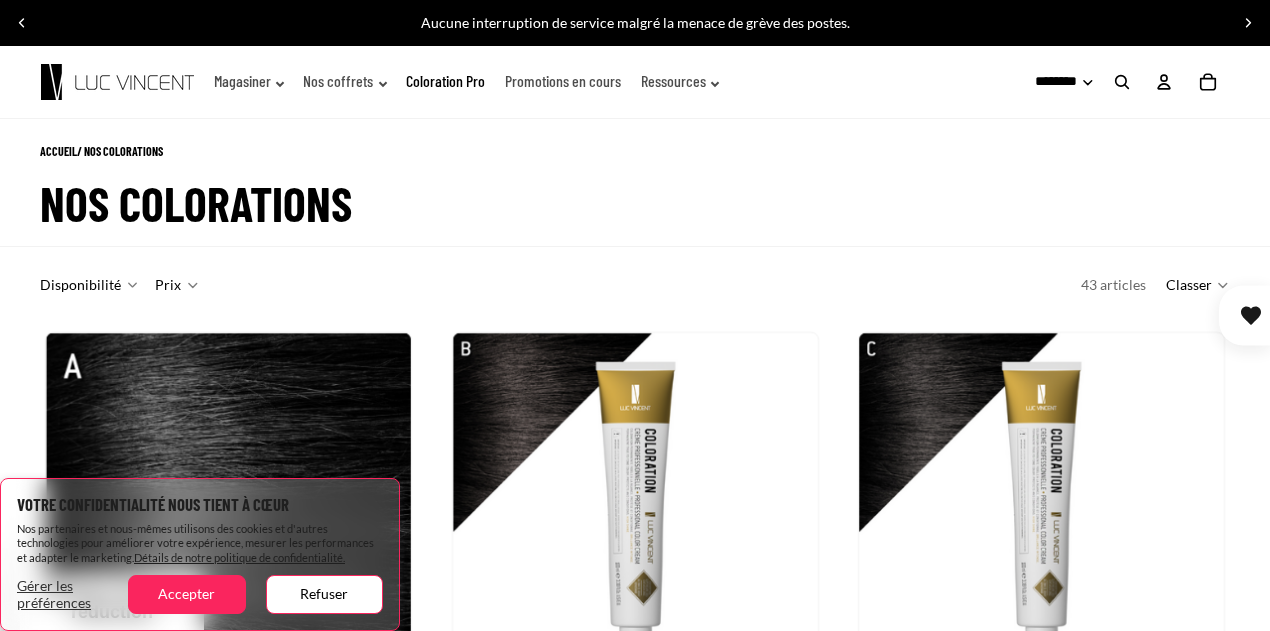 click on "Nos coffrets" 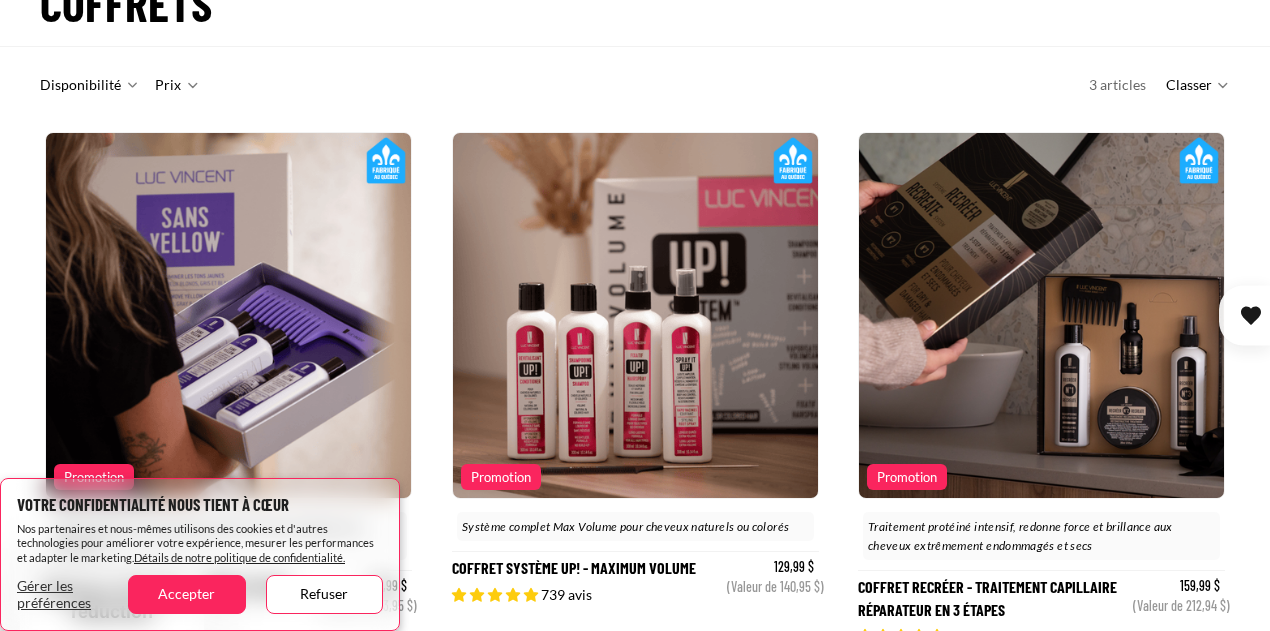 scroll, scrollTop: 400, scrollLeft: 0, axis: vertical 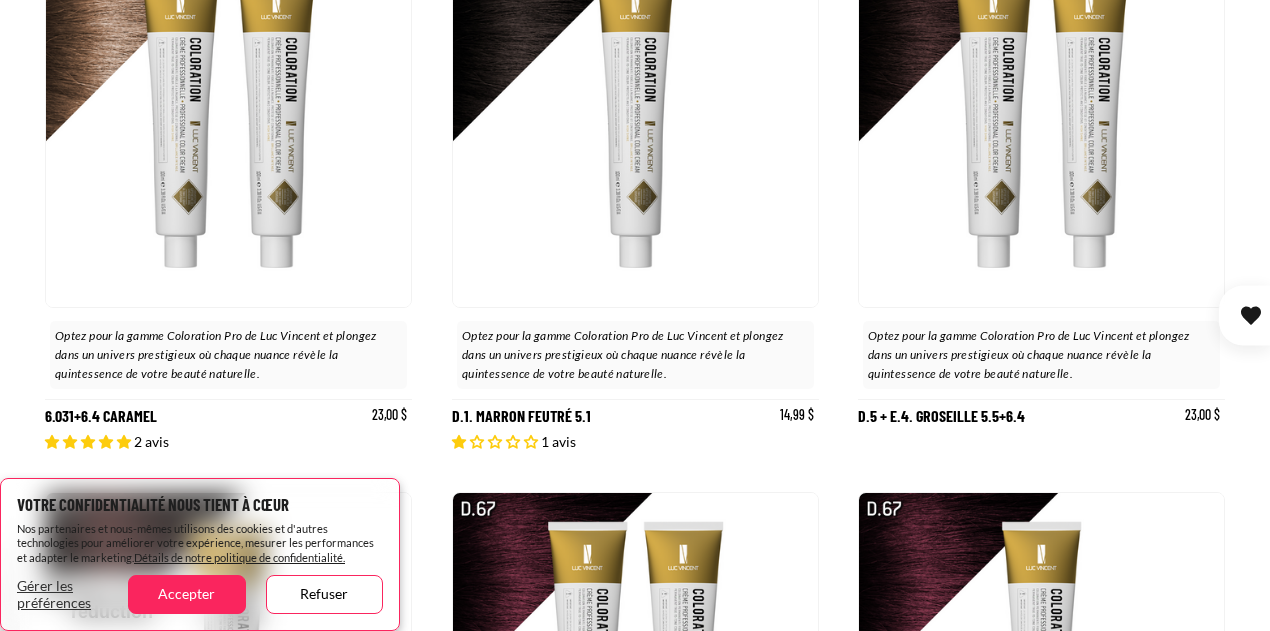 click 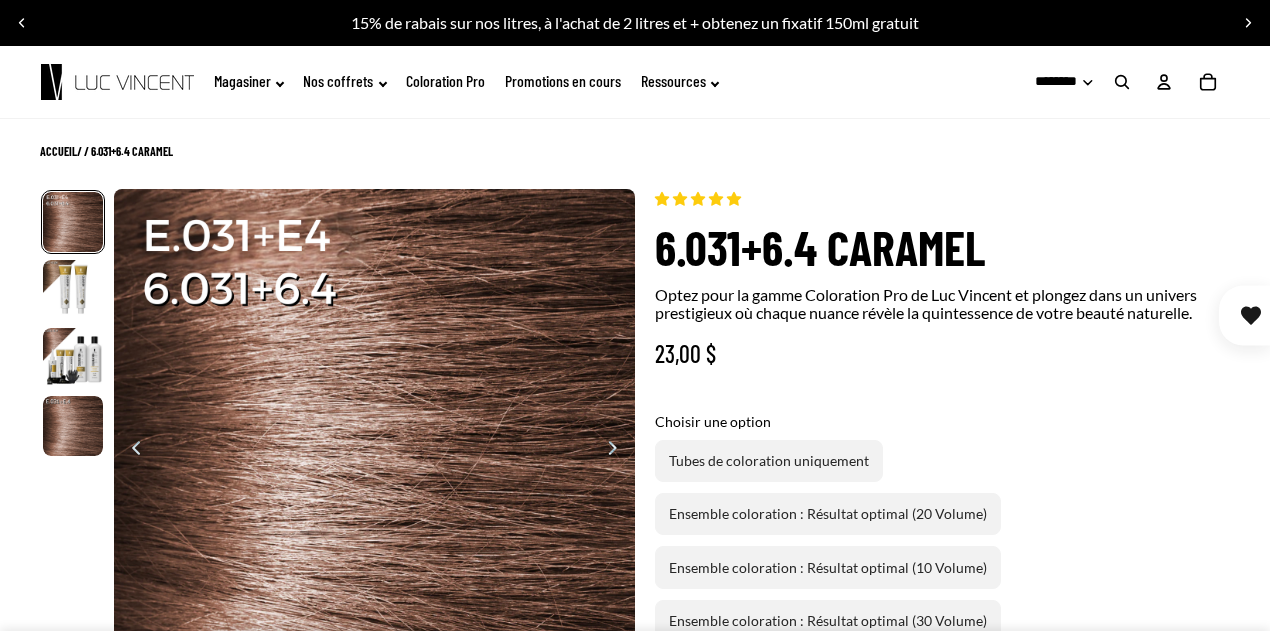 scroll, scrollTop: 0, scrollLeft: 0, axis: both 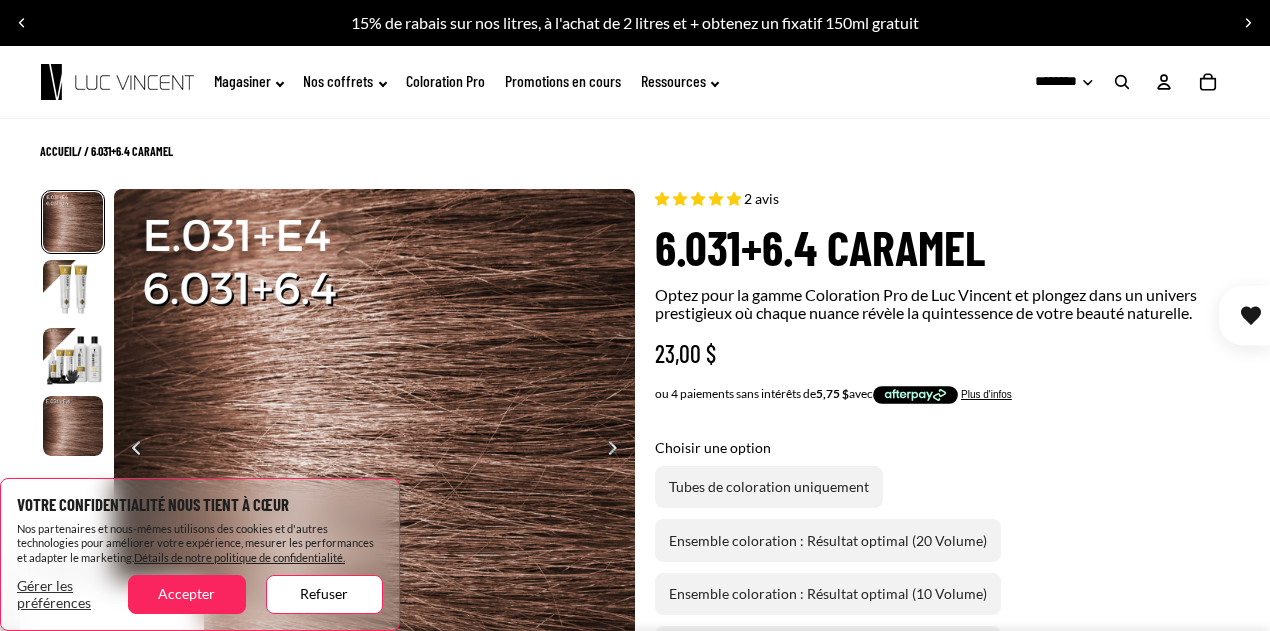 select on "**********" 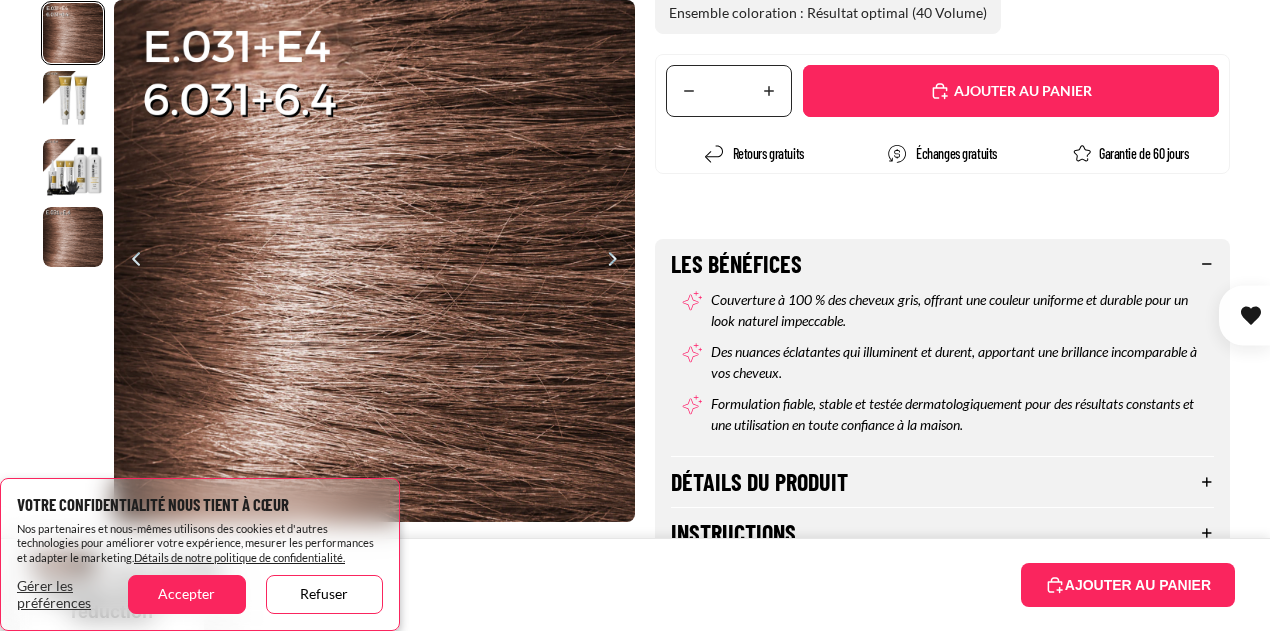 scroll, scrollTop: 900, scrollLeft: 0, axis: vertical 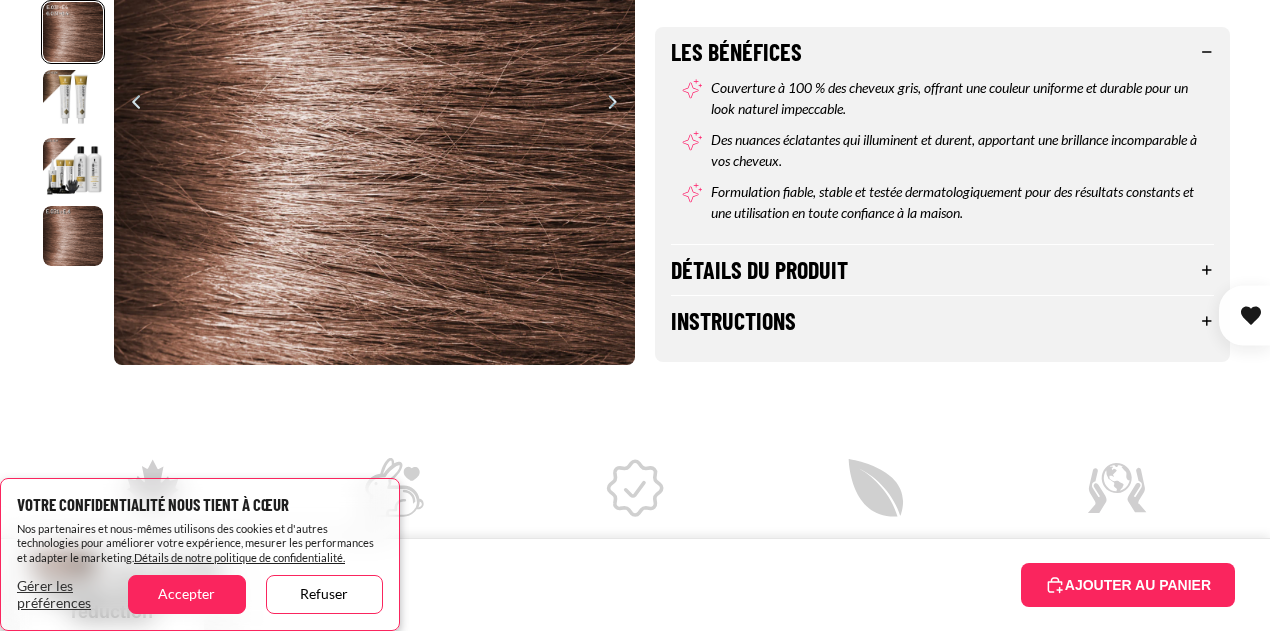 click on "Détails du produit" at bounding box center [942, 270] 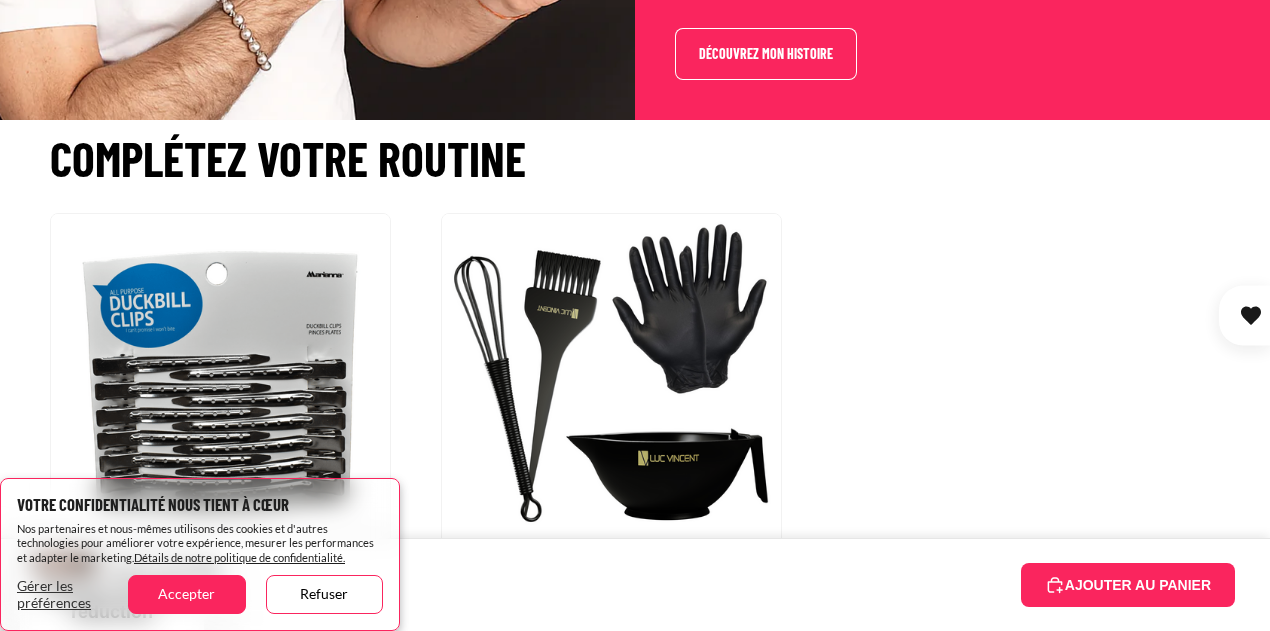 scroll, scrollTop: 7100, scrollLeft: 0, axis: vertical 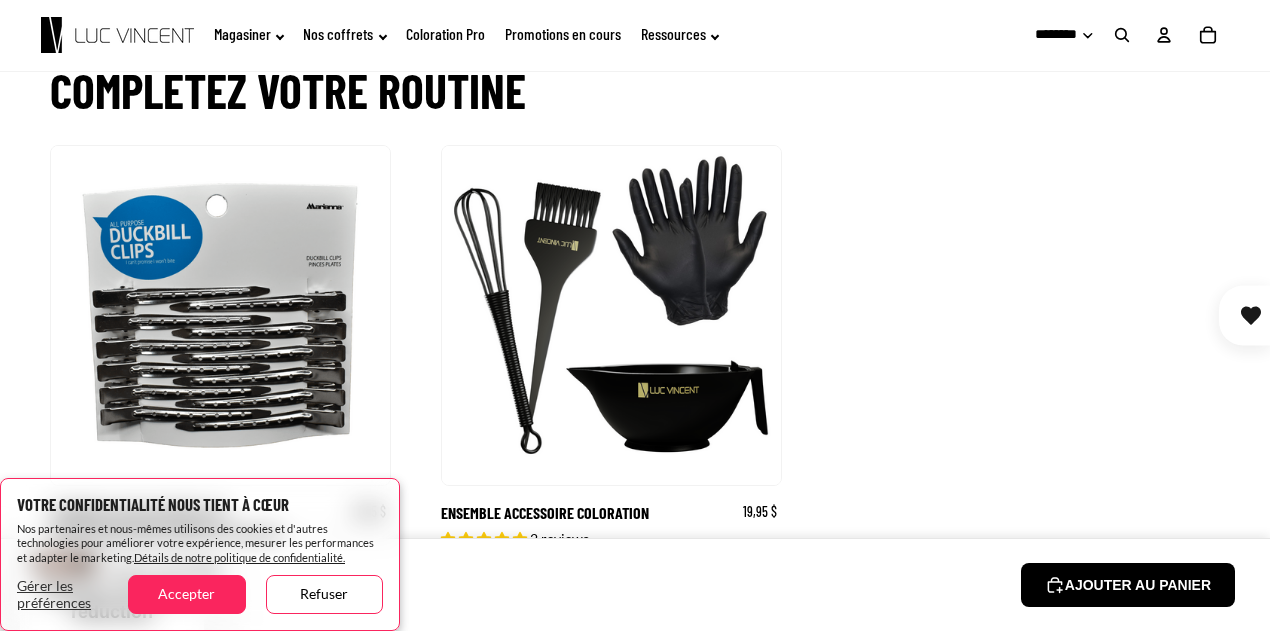 click on "AJOUTER AU PANIER" at bounding box center [1128, 585] 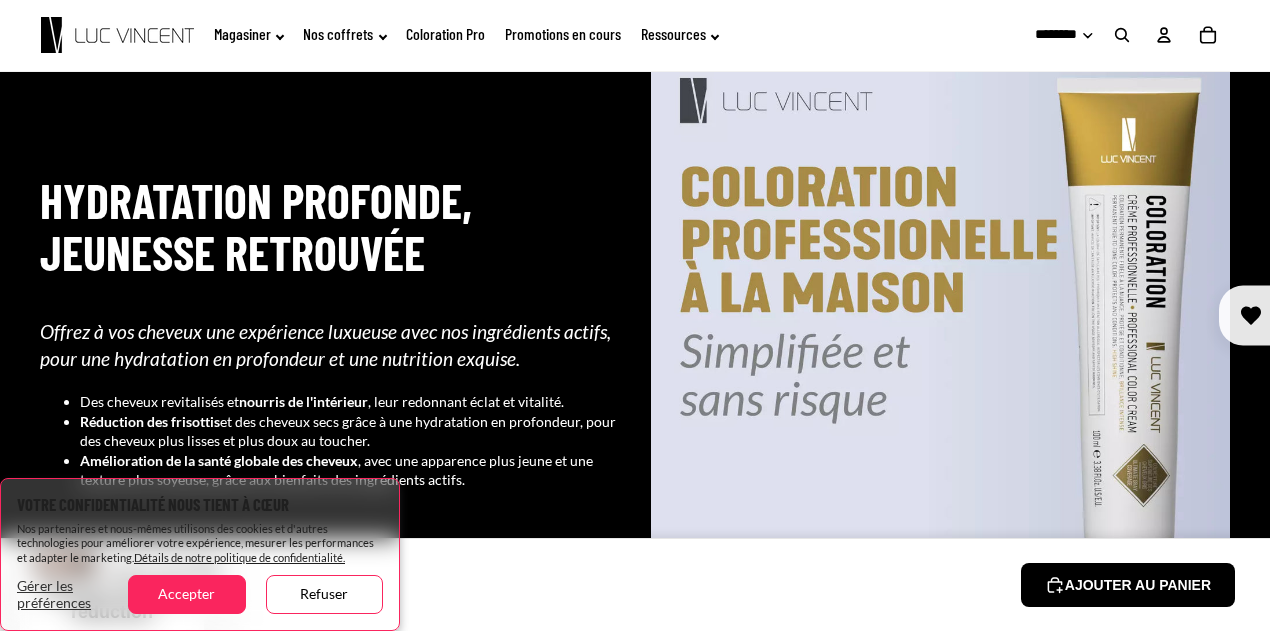 scroll, scrollTop: 411, scrollLeft: 0, axis: vertical 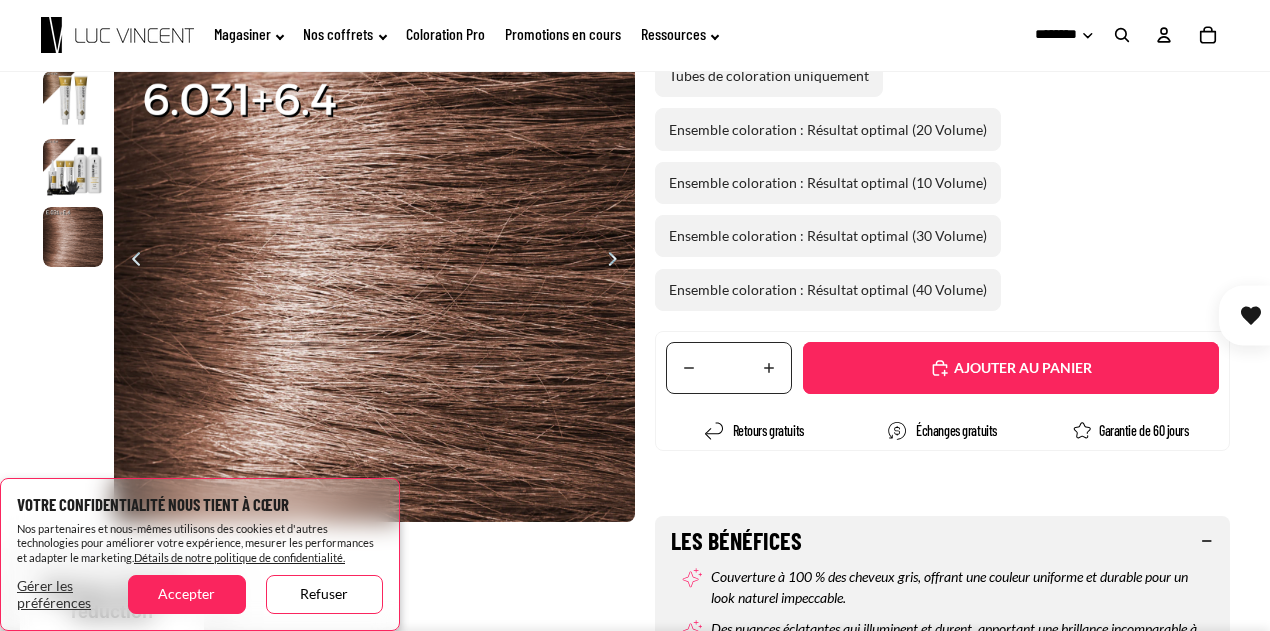 click on "Ajouté" at bounding box center [1011, 368] 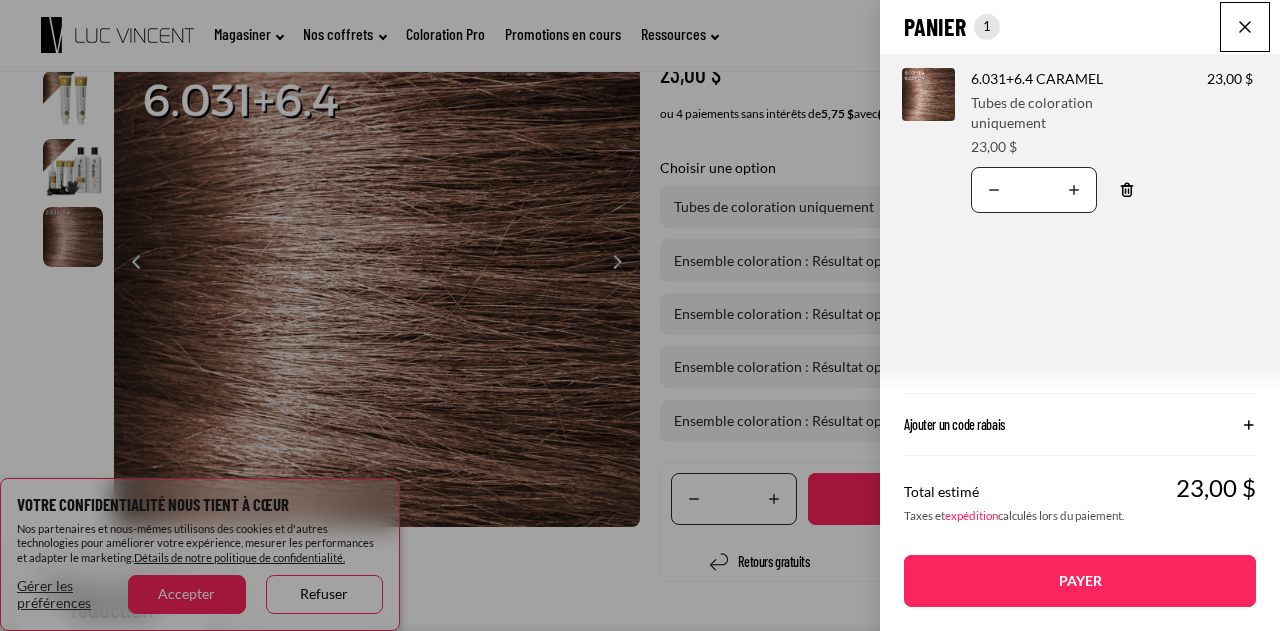 scroll, scrollTop: 111, scrollLeft: 0, axis: vertical 